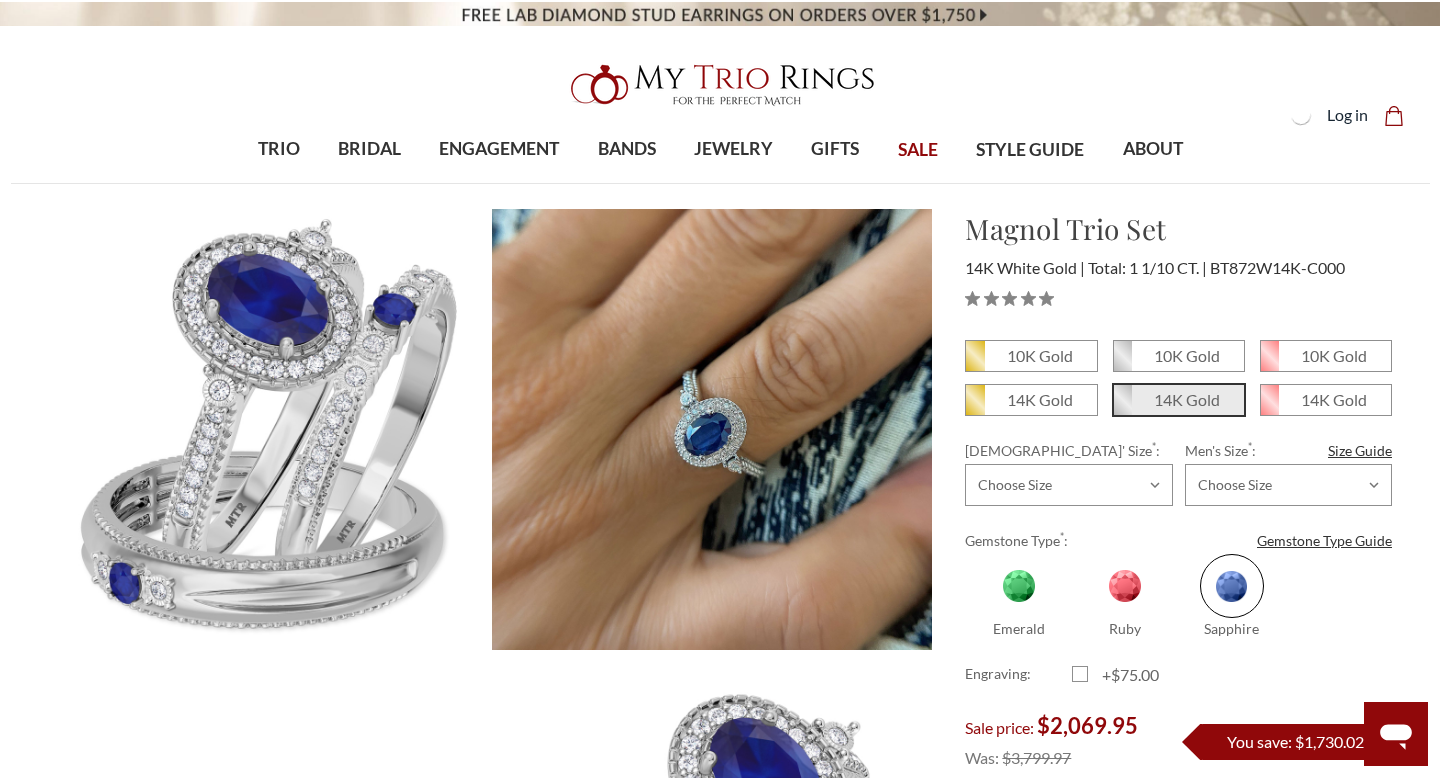 scroll, scrollTop: 0, scrollLeft: 0, axis: both 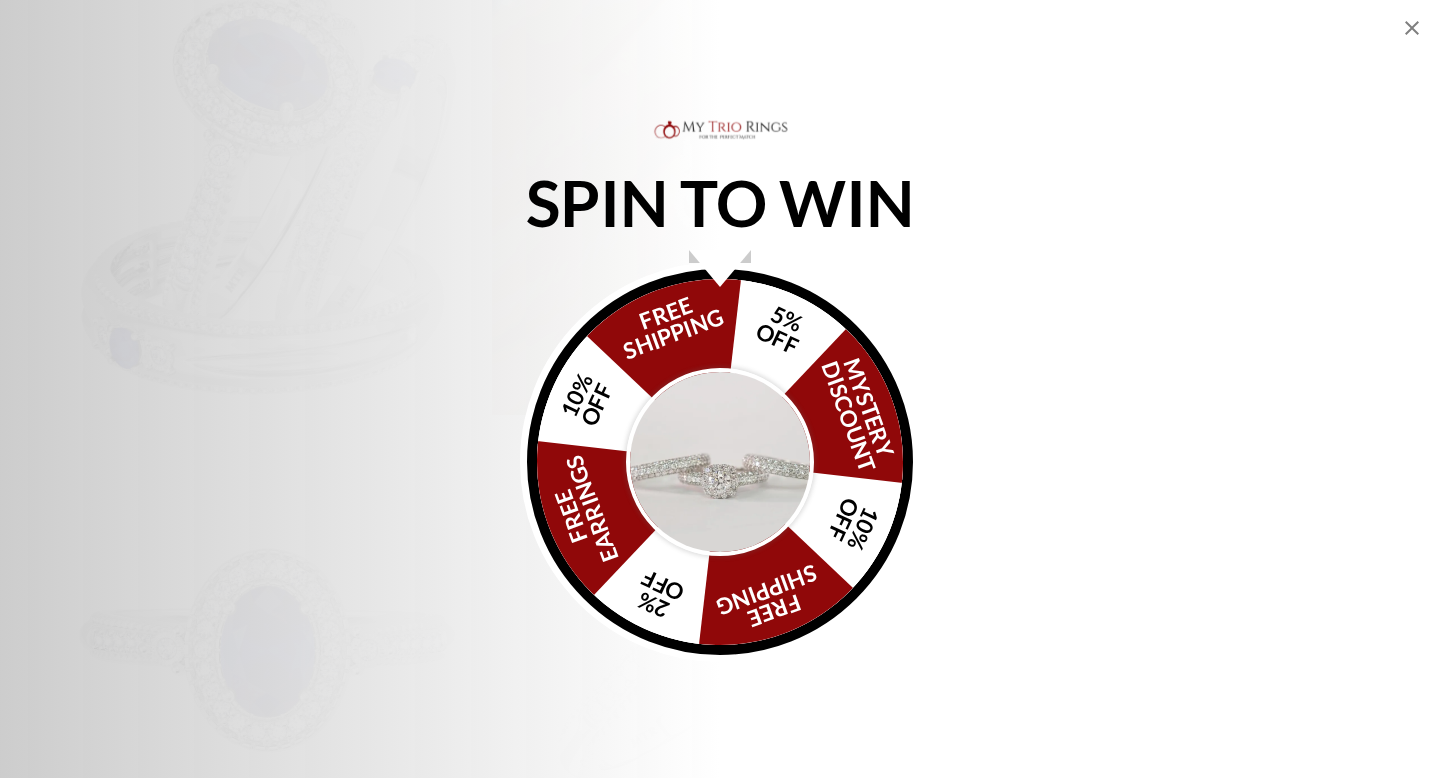 click at bounding box center [720, 462] 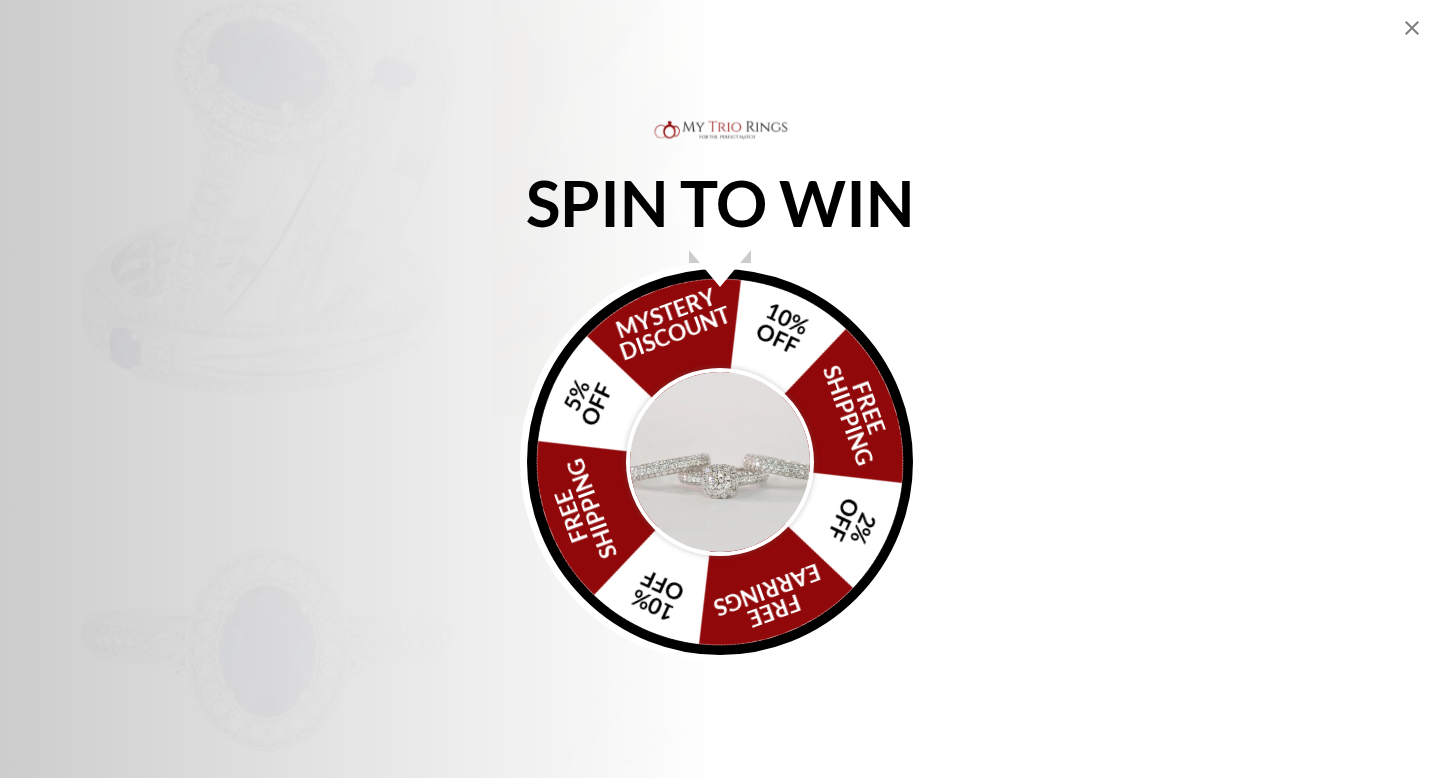 click 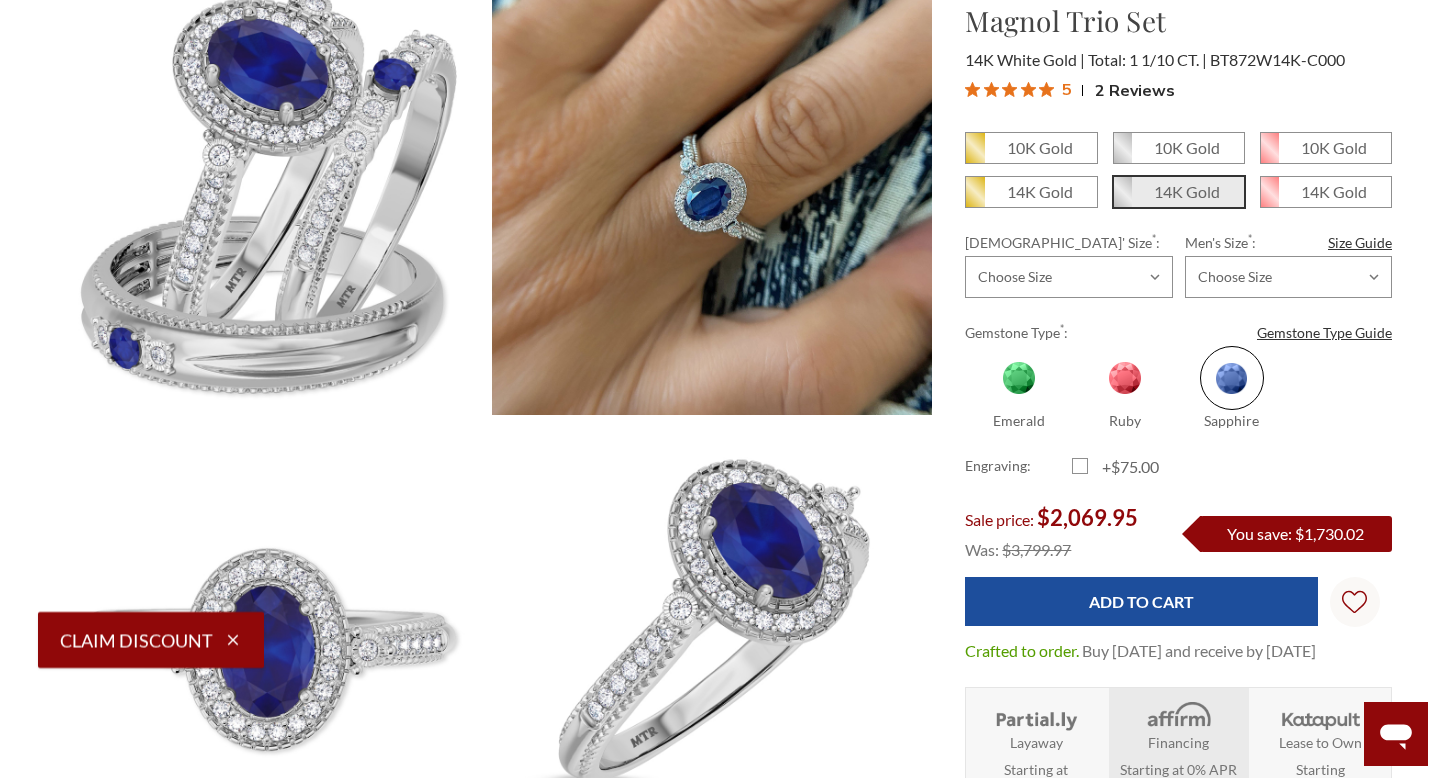 click 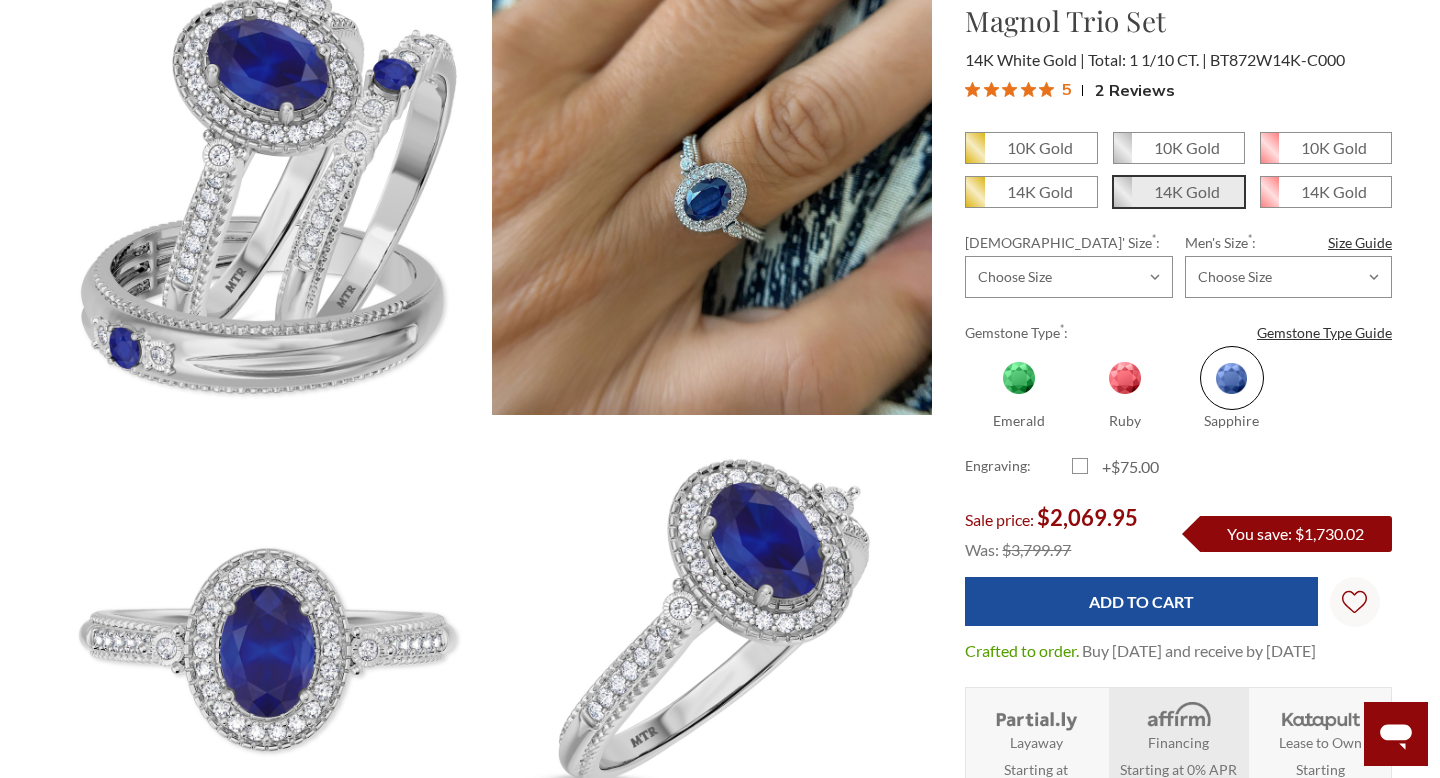 click at bounding box center [1125, 378] 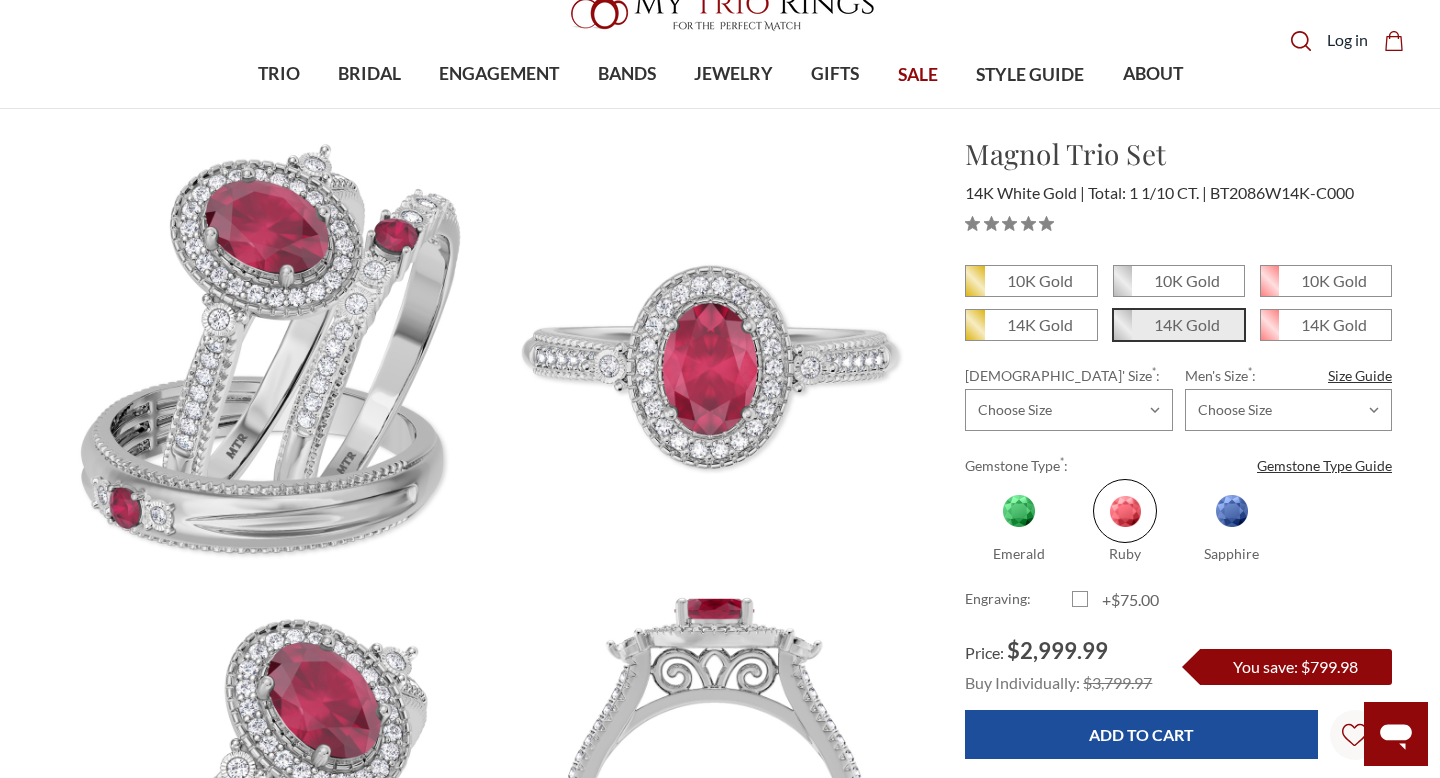 scroll, scrollTop: 133, scrollLeft: 0, axis: vertical 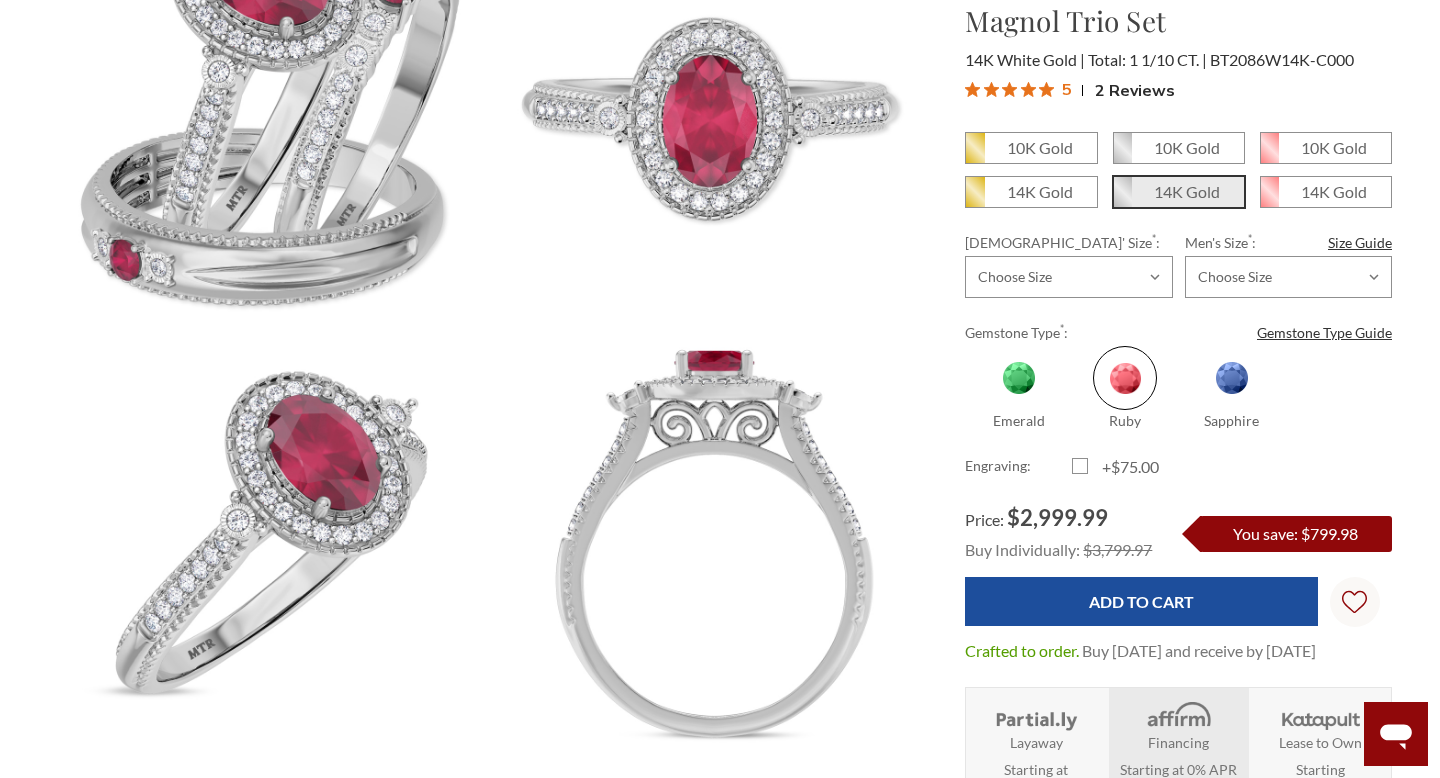 click at bounding box center (1019, 378) 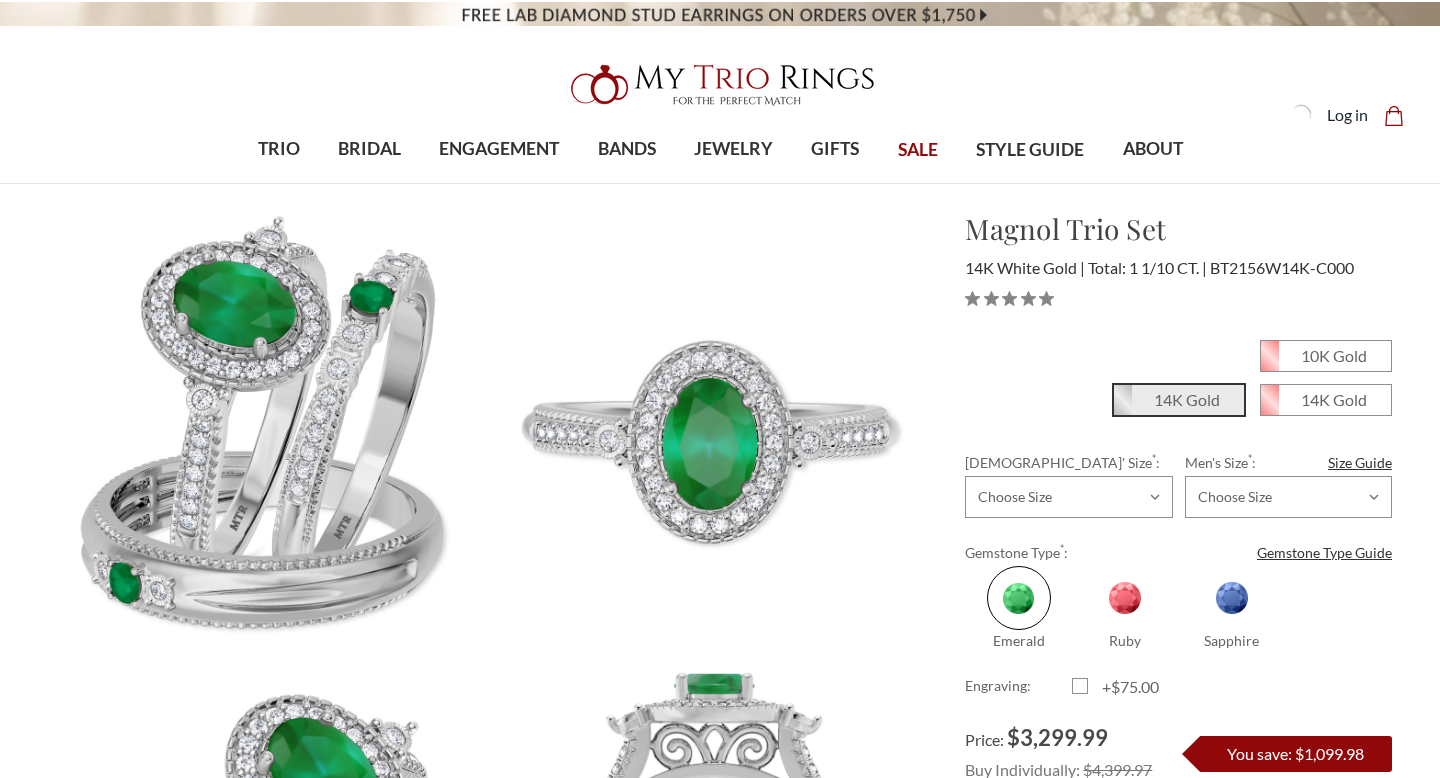 scroll, scrollTop: 0, scrollLeft: 0, axis: both 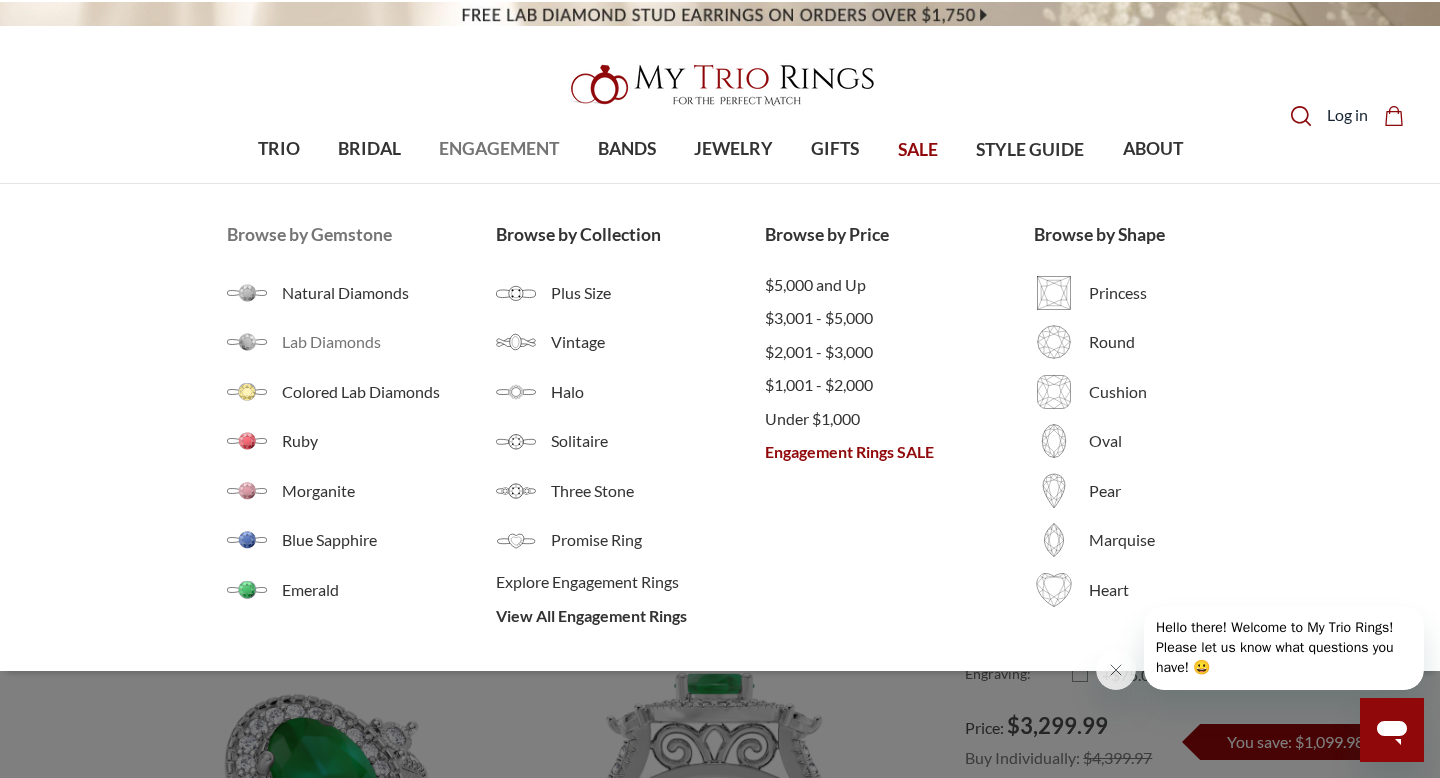 click on "Lab Diamonds" at bounding box center [389, 342] 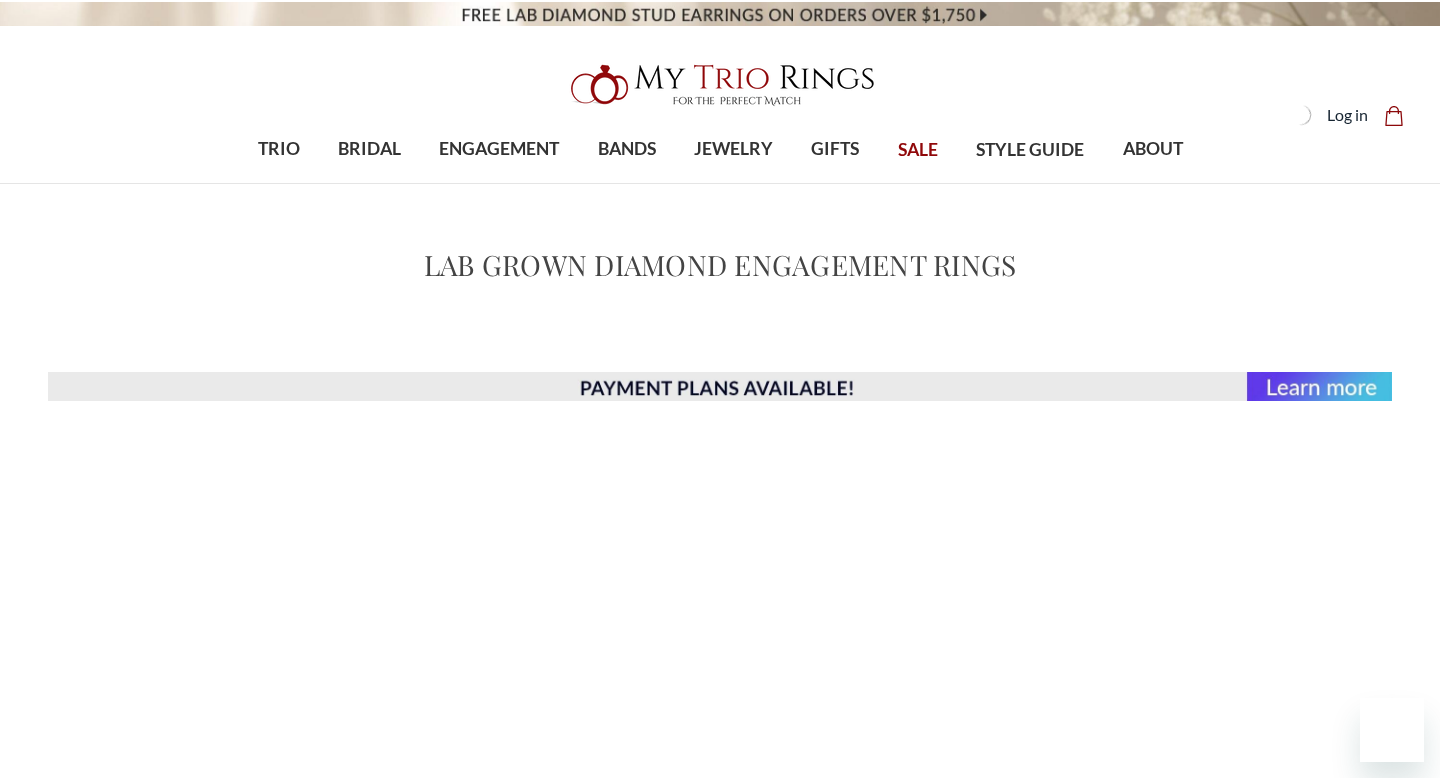 scroll, scrollTop: 0, scrollLeft: 0, axis: both 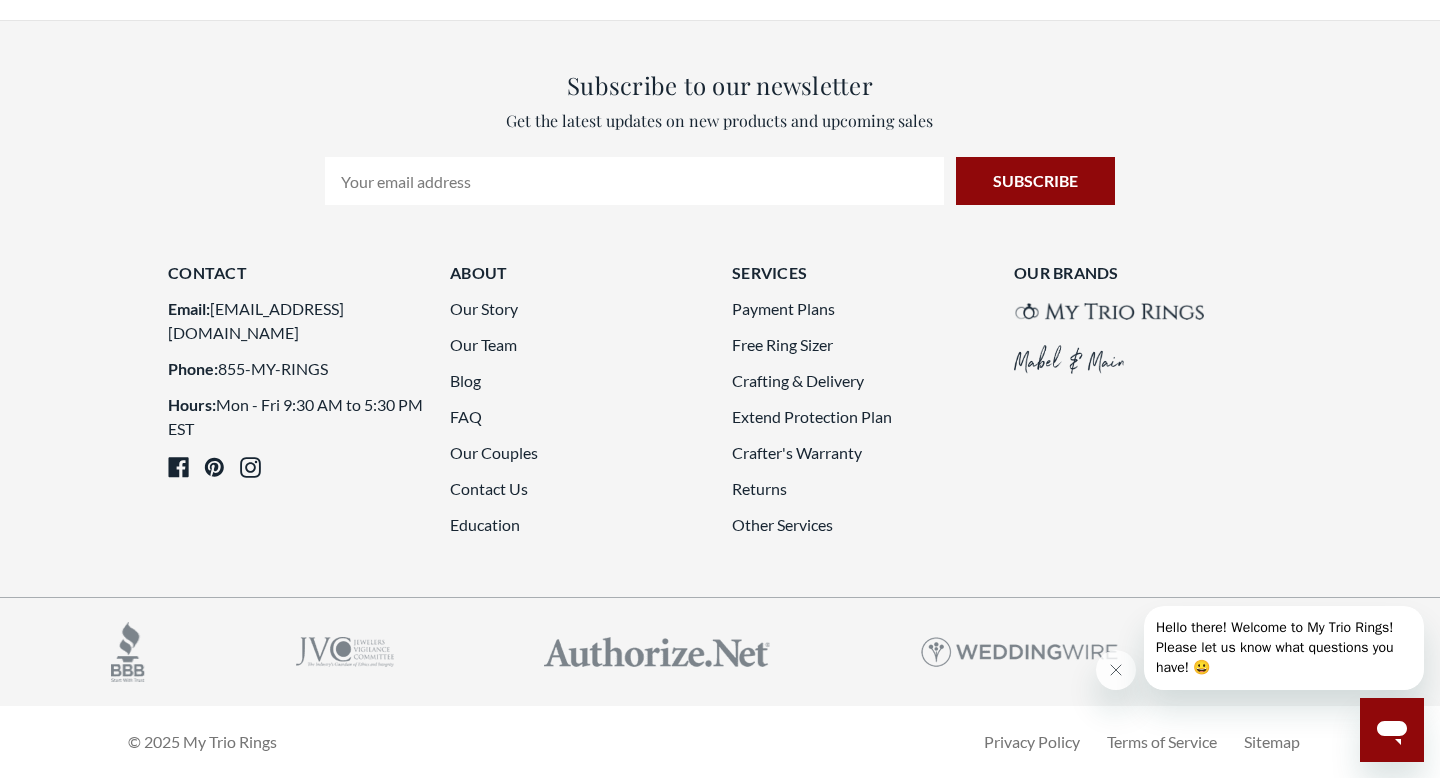 click on "2" 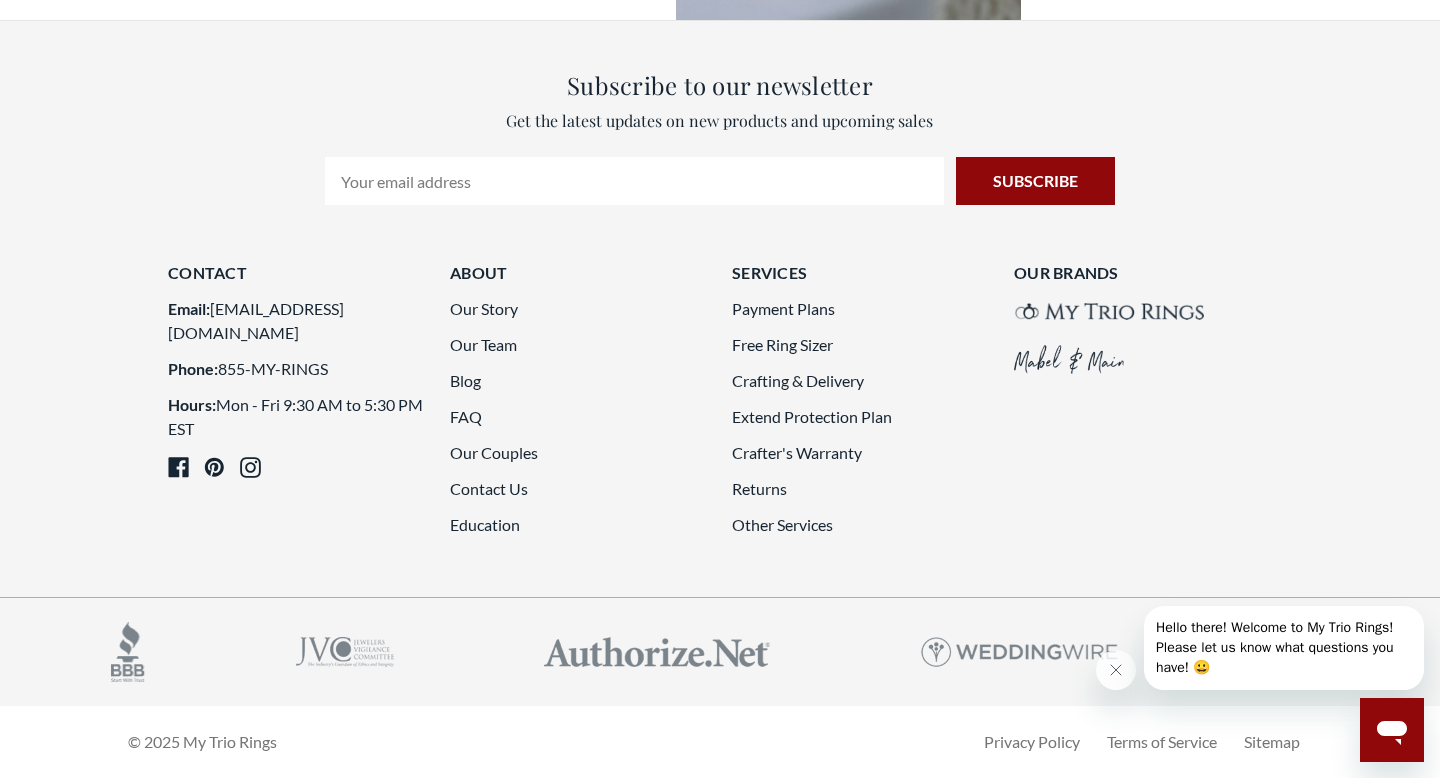 scroll, scrollTop: 5090, scrollLeft: 0, axis: vertical 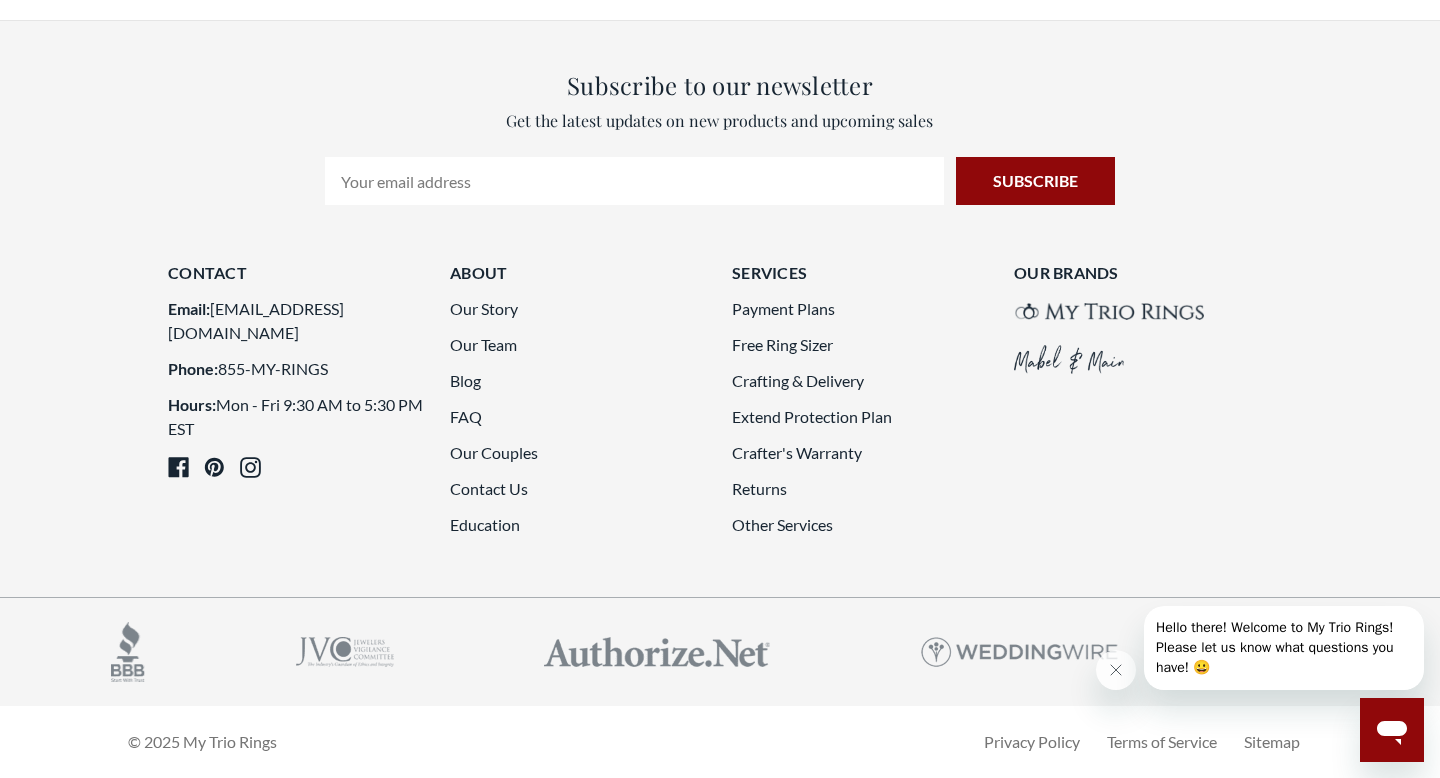 click on "5" 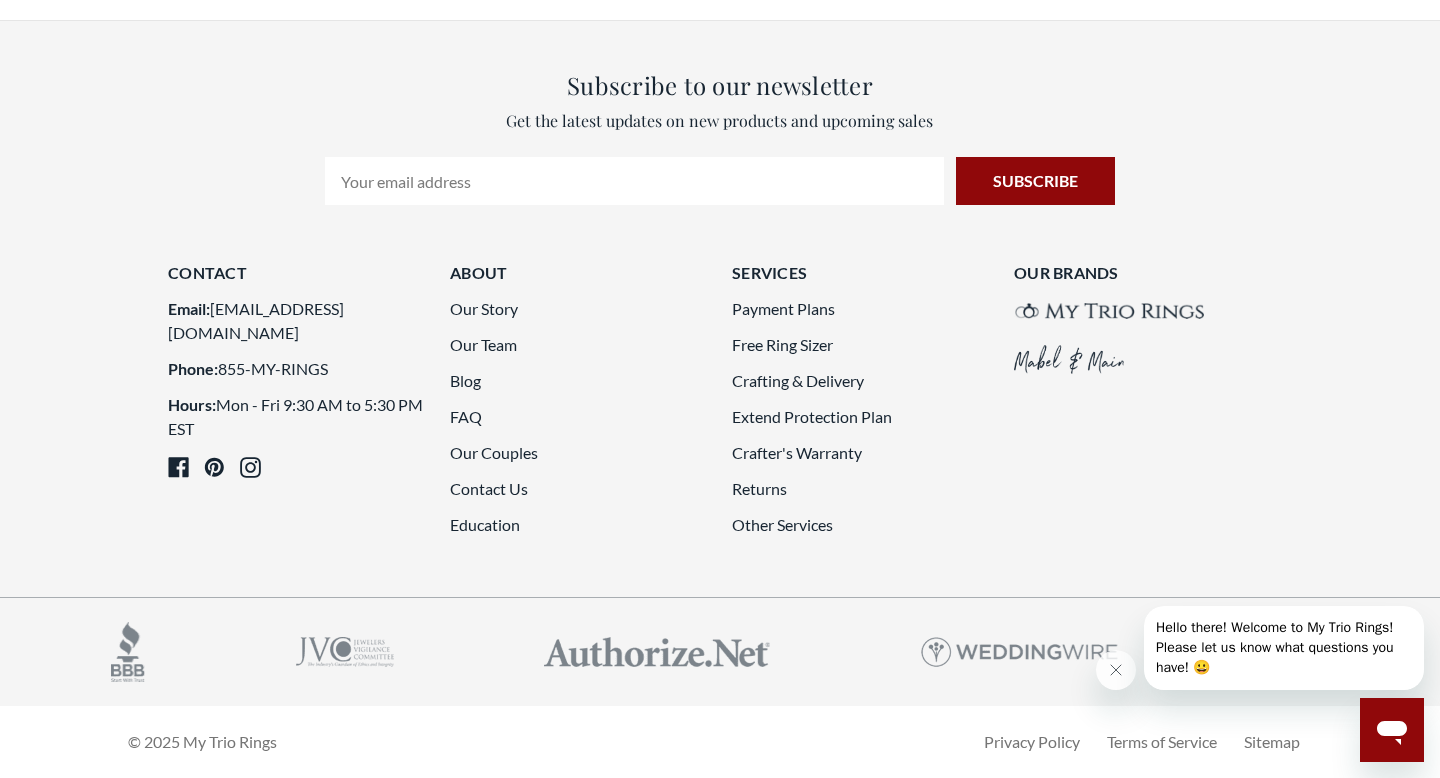 scroll, scrollTop: 5052, scrollLeft: 0, axis: vertical 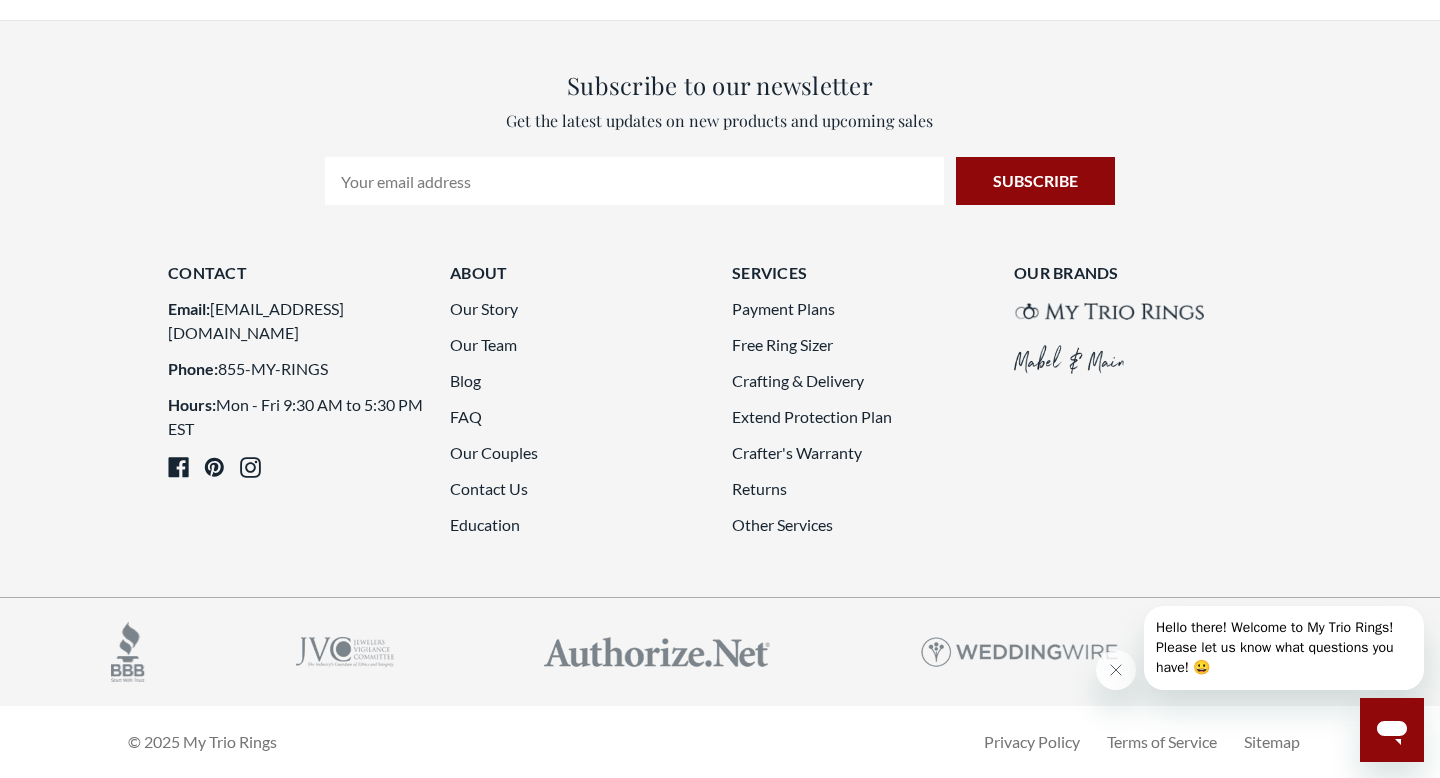 click on "7" 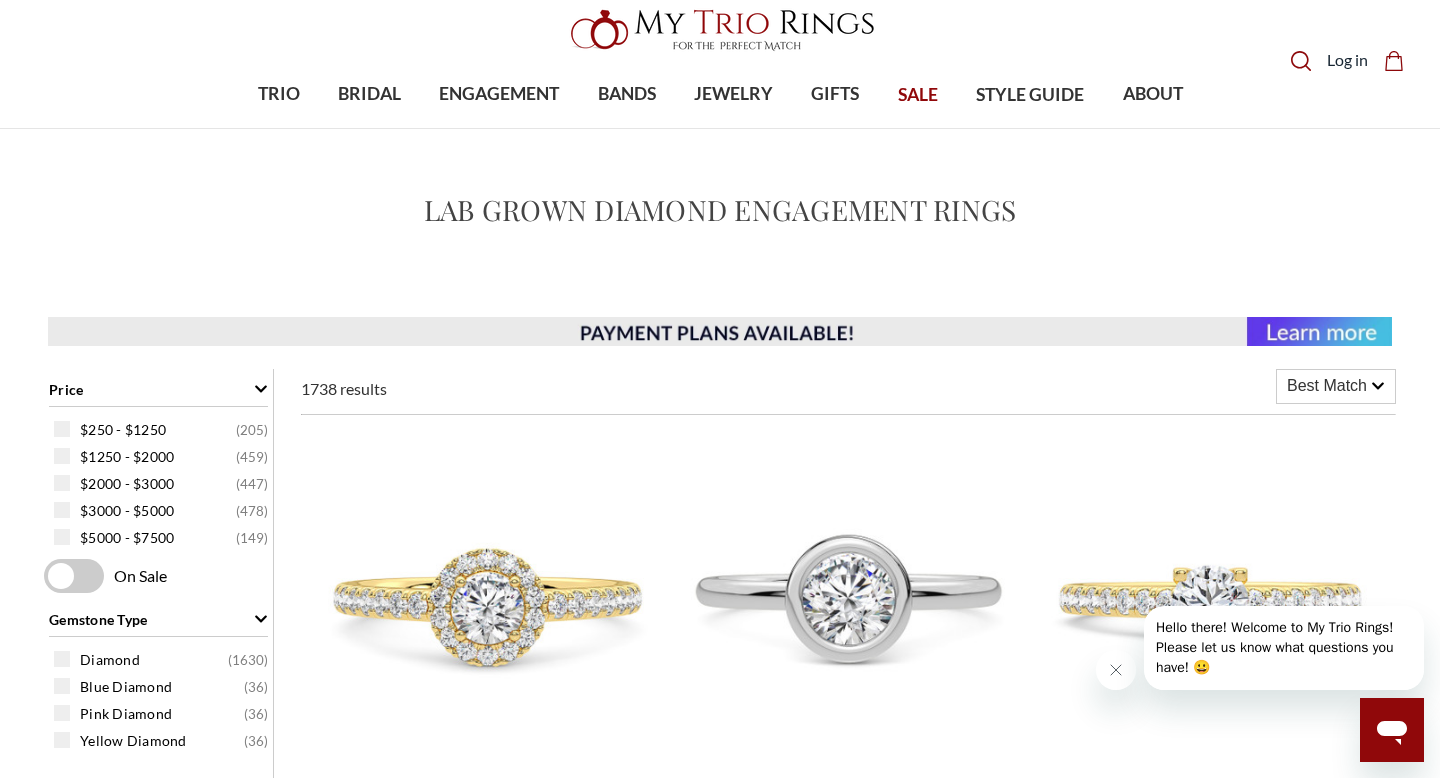 scroll, scrollTop: 0, scrollLeft: 0, axis: both 